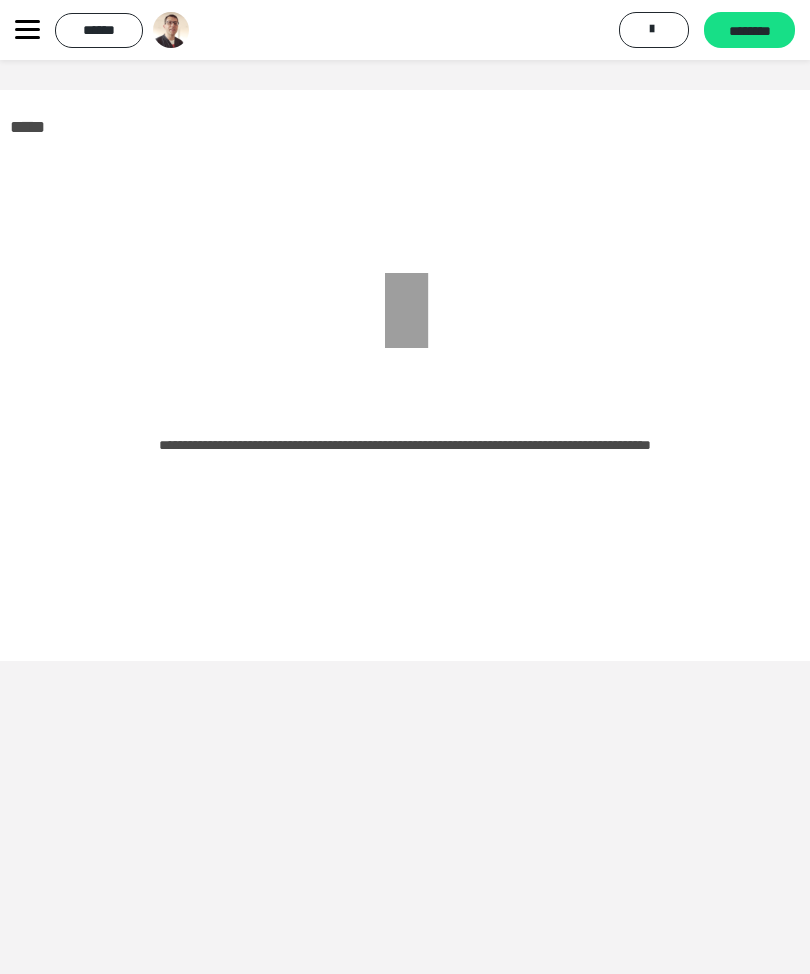 scroll, scrollTop: 0, scrollLeft: 0, axis: both 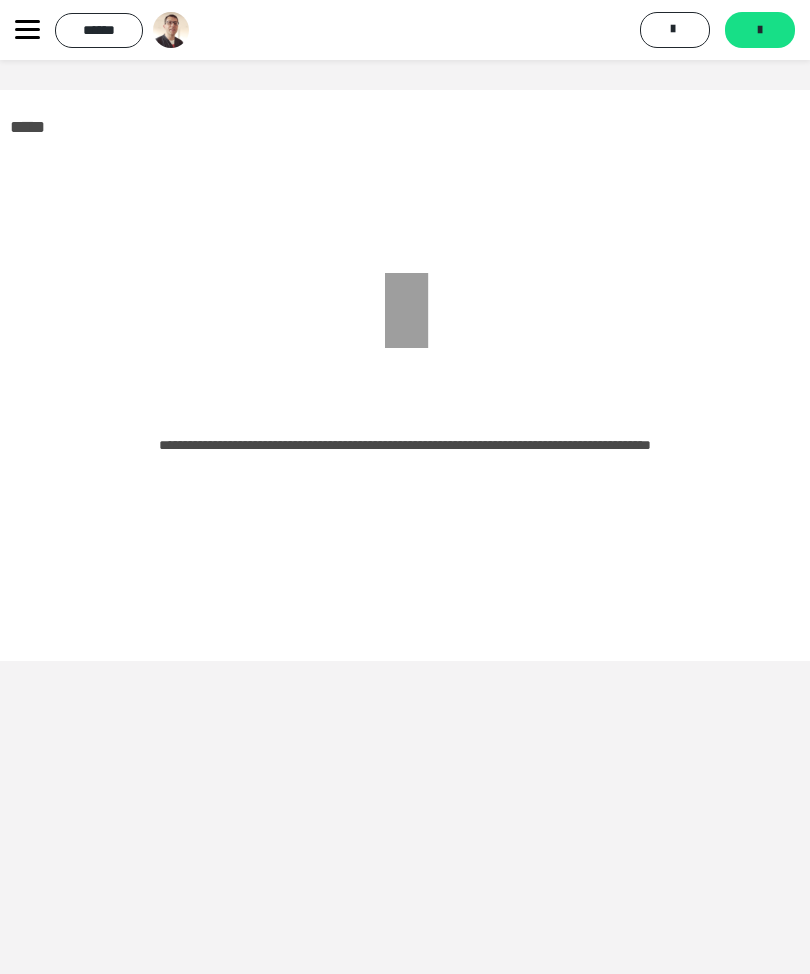 click on "*******" at bounding box center [760, 30] 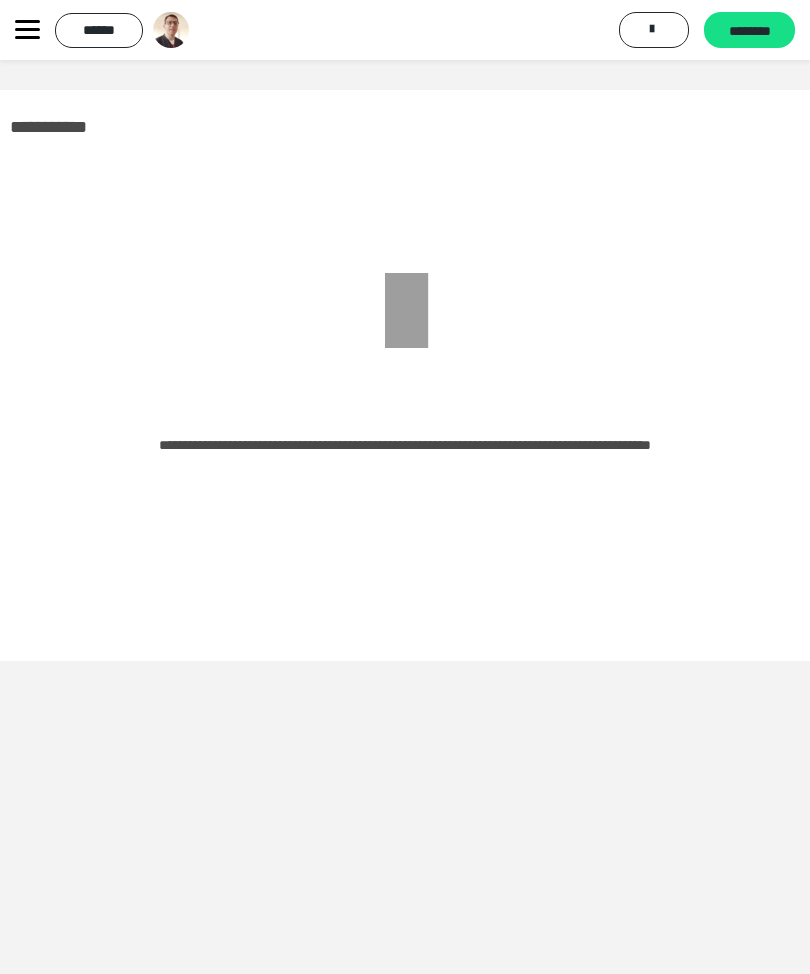 click on "********" at bounding box center [749, 30] 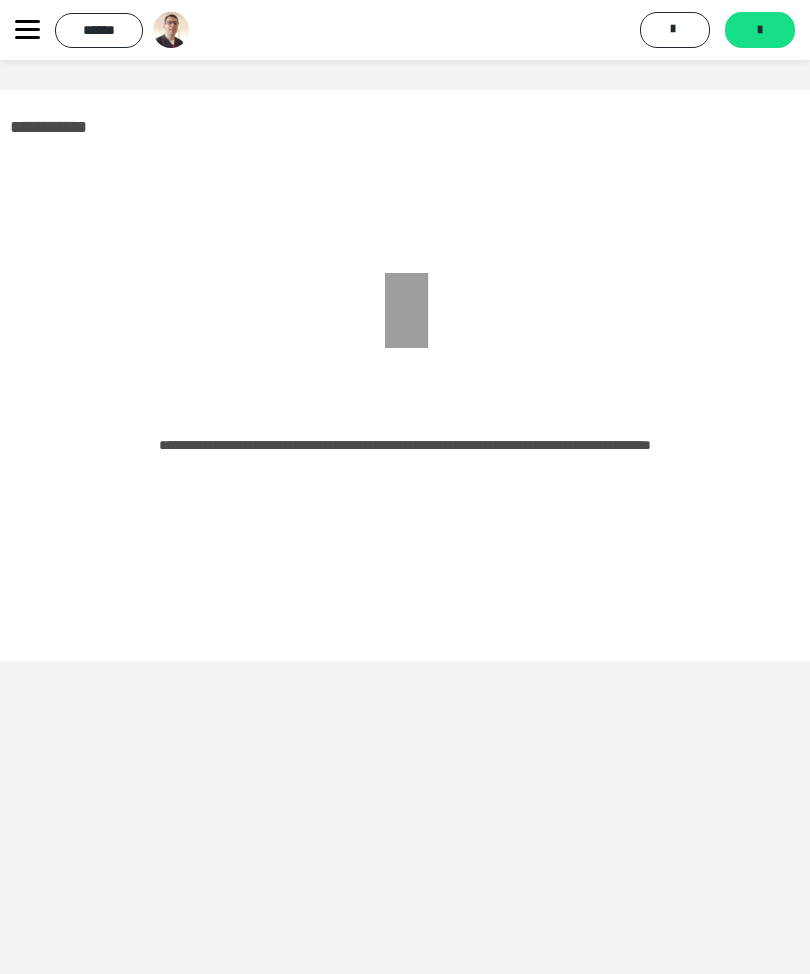 click on "*******" at bounding box center [760, 30] 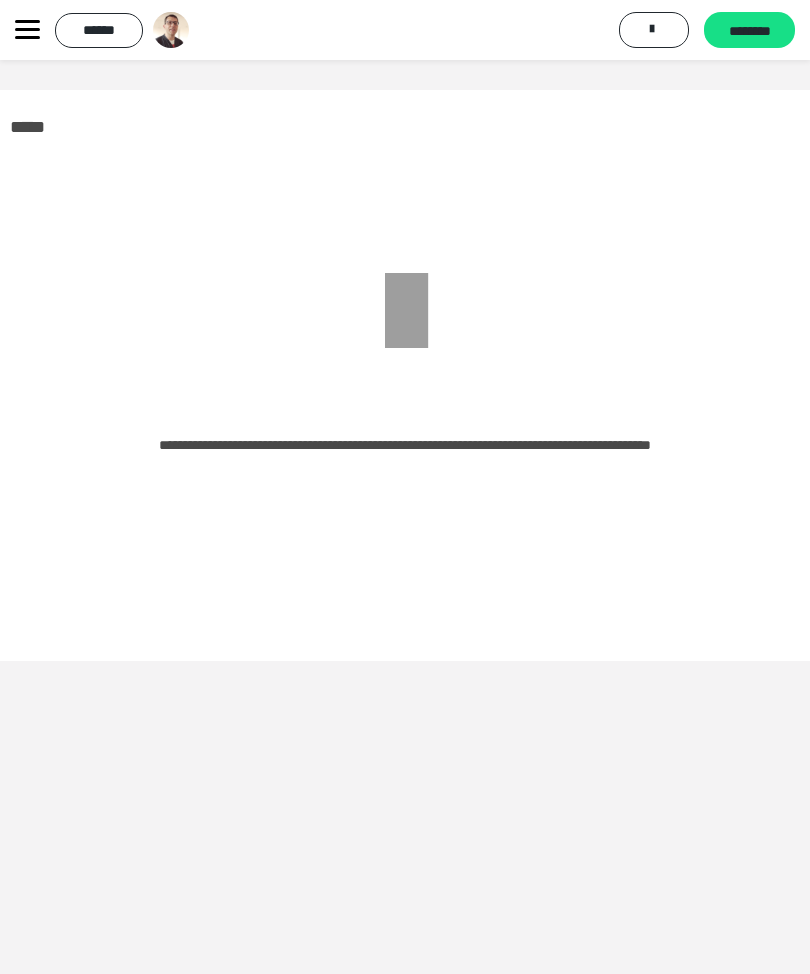 click 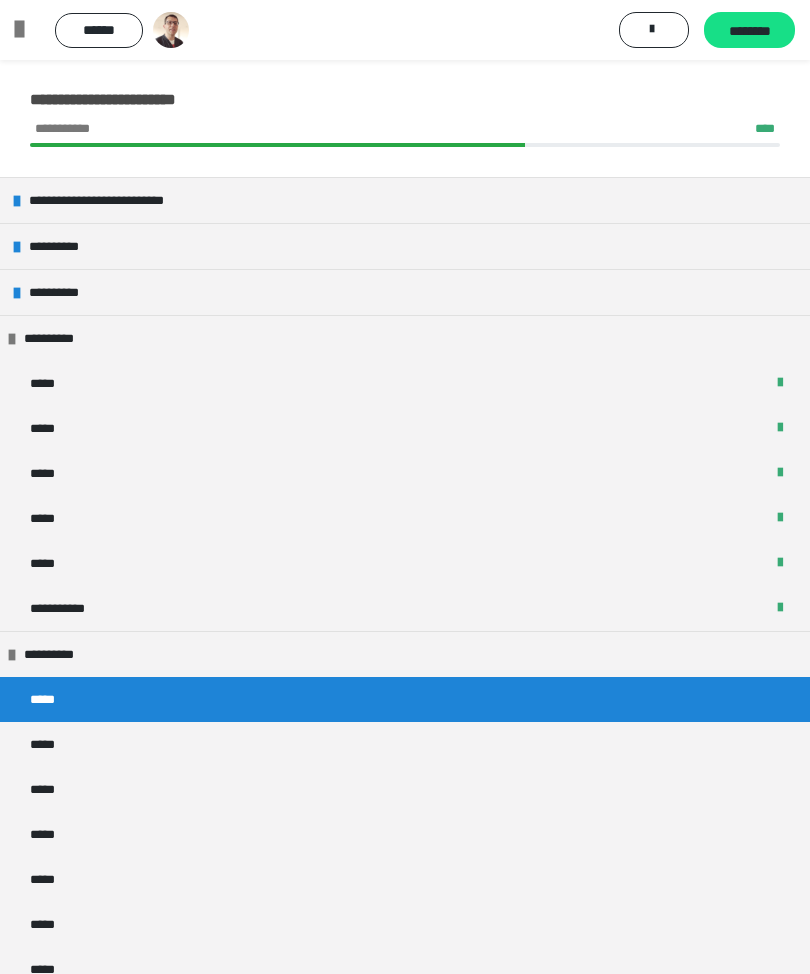 click on "**********" at bounding box center (61, 654) 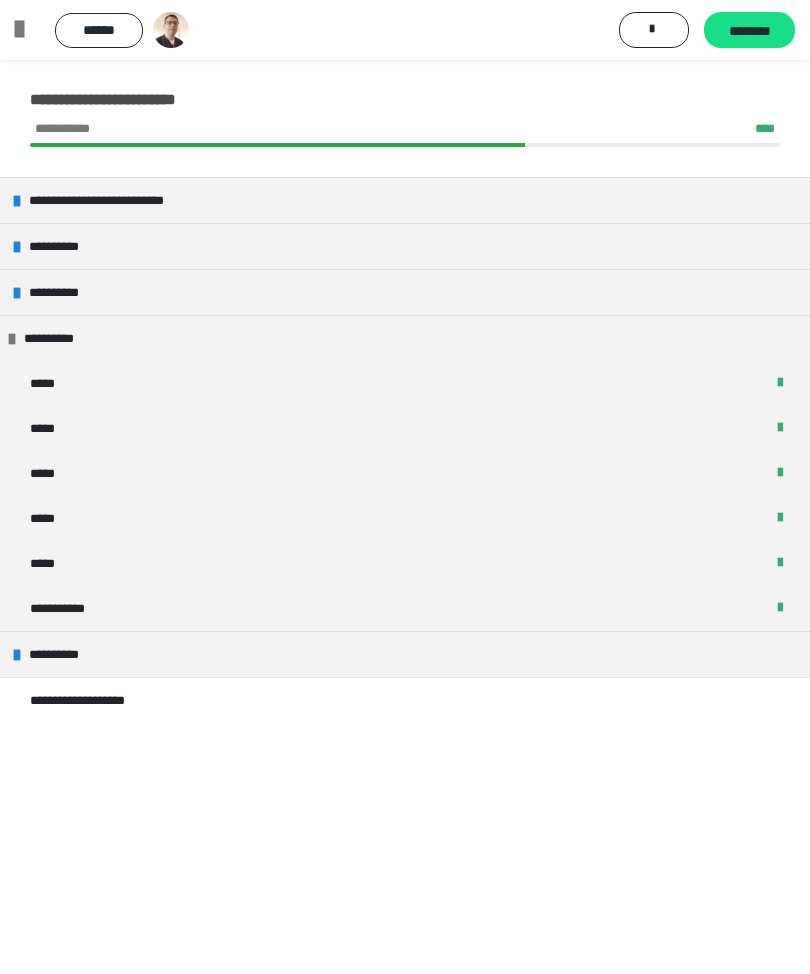 click on "**********" at bounding box center [61, 338] 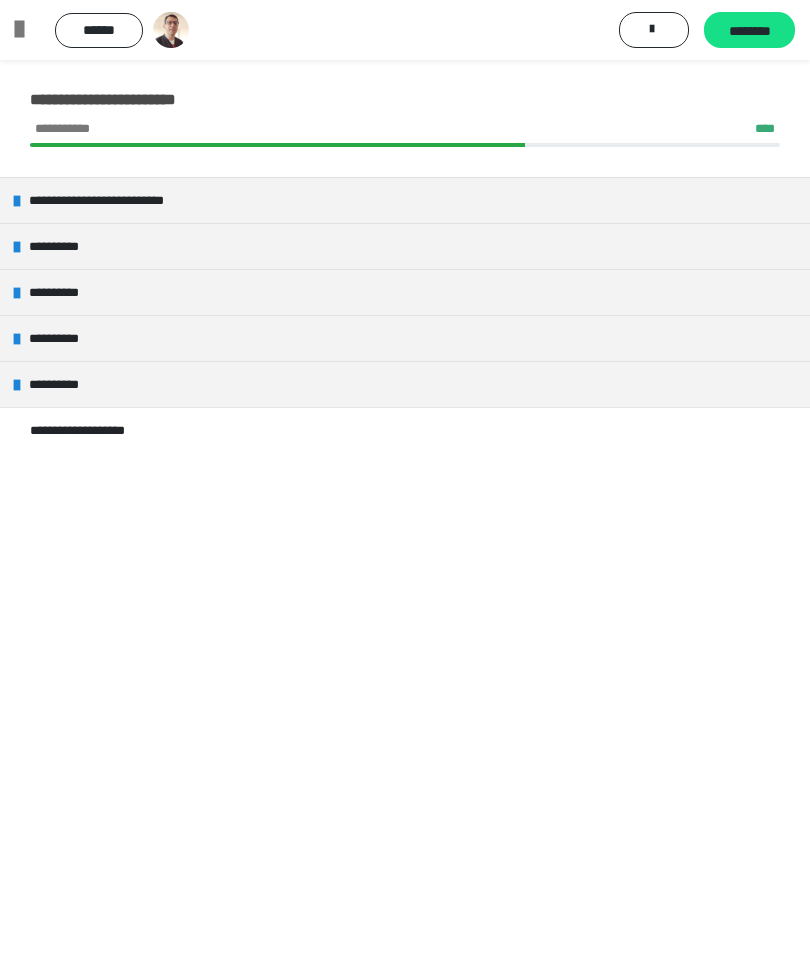 click on "**********" at bounding box center [94, 430] 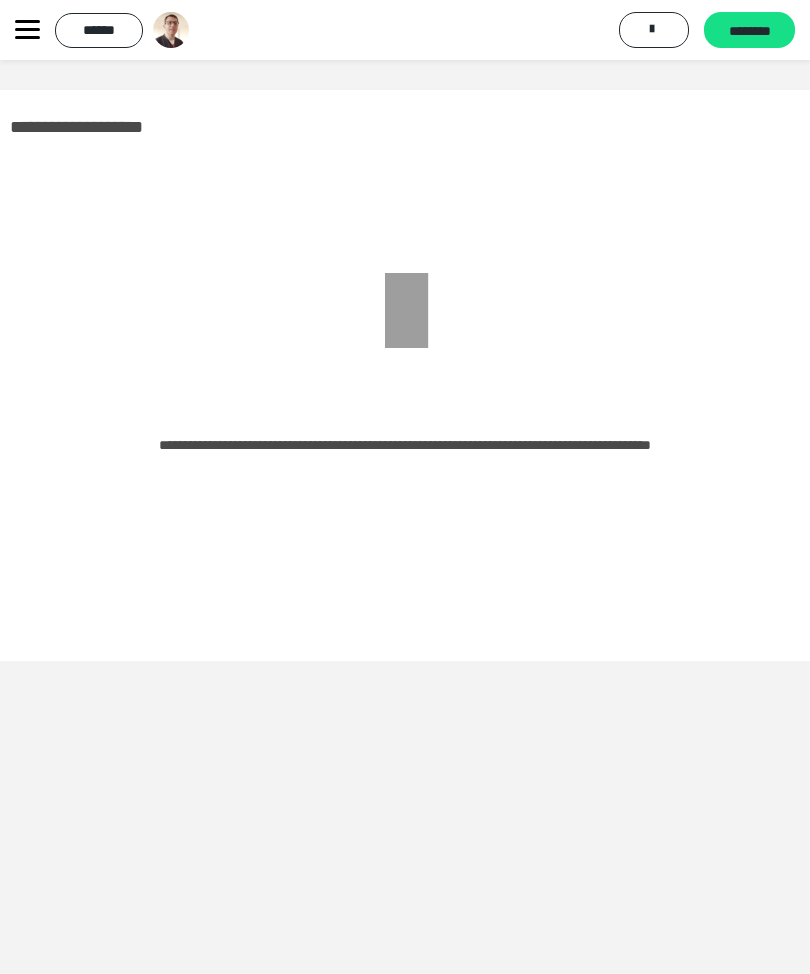 click 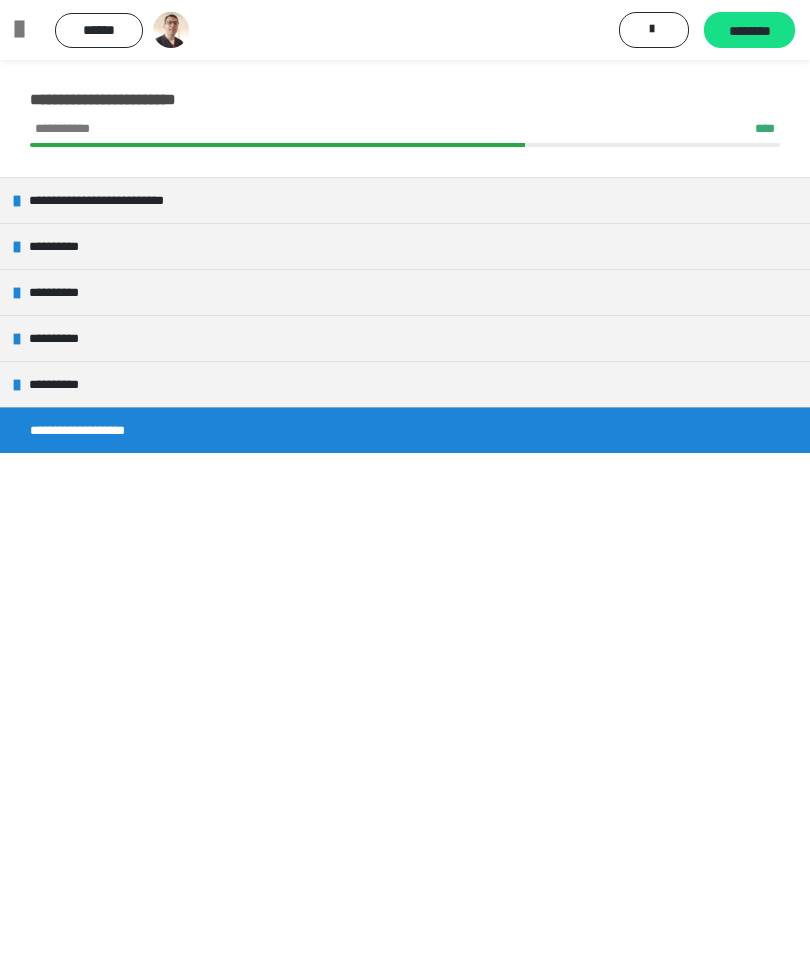 click at bounding box center [27, 30] 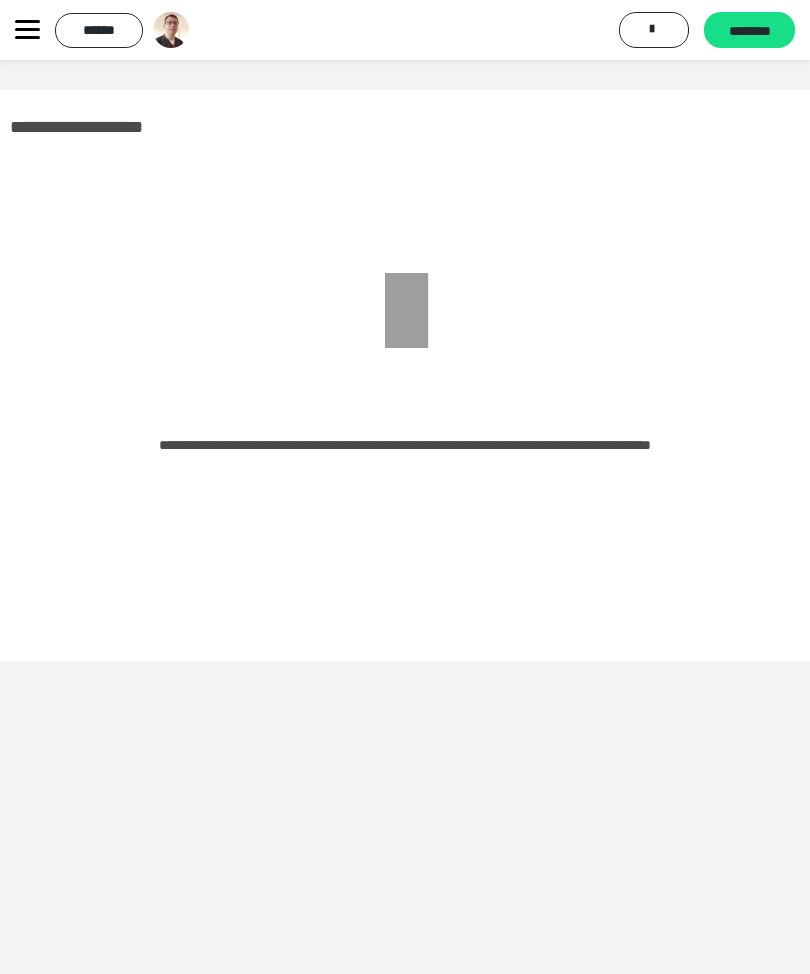 click on "******" at bounding box center (99, 30) 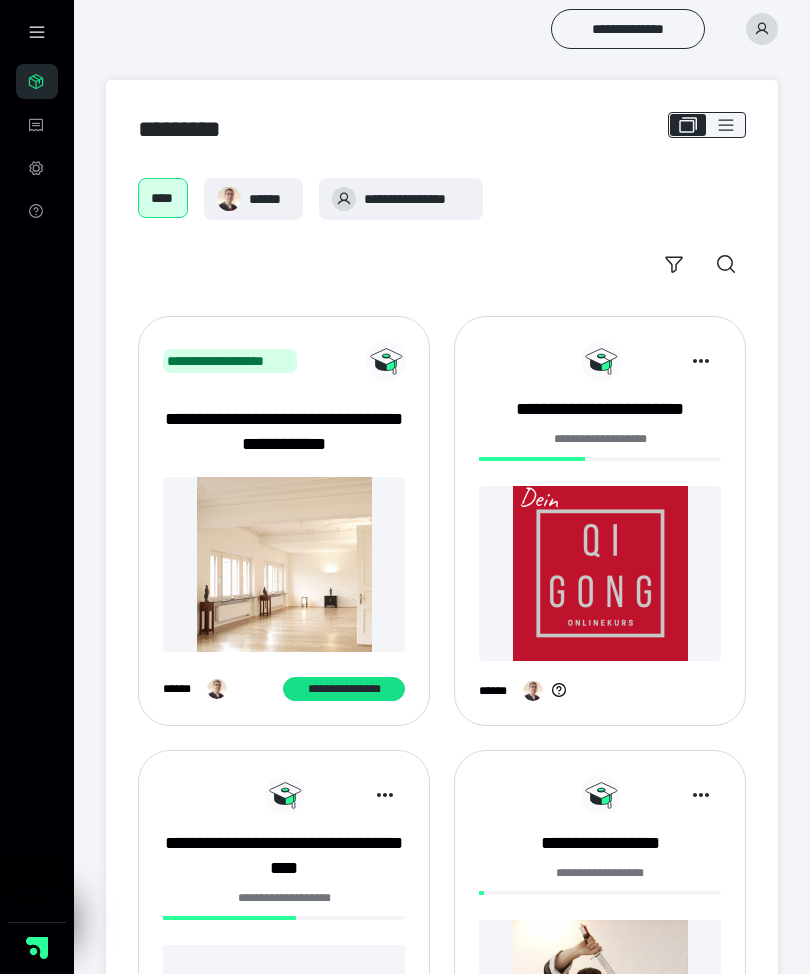 scroll, scrollTop: 0, scrollLeft: 0, axis: both 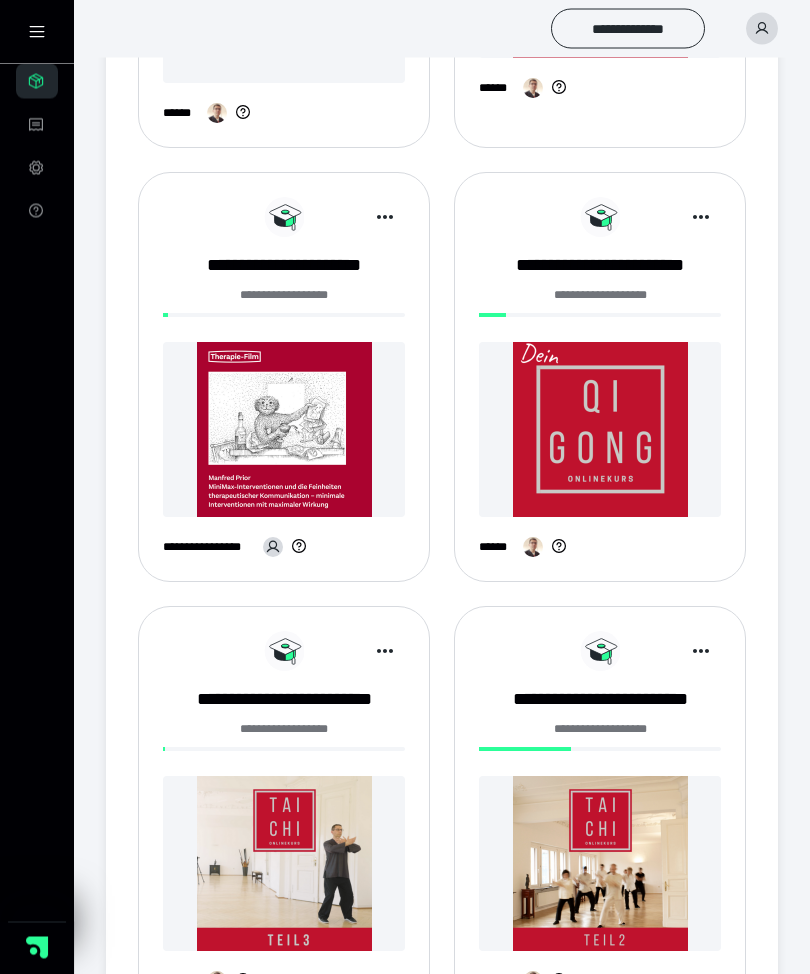 click on "**********" at bounding box center (600, 700) 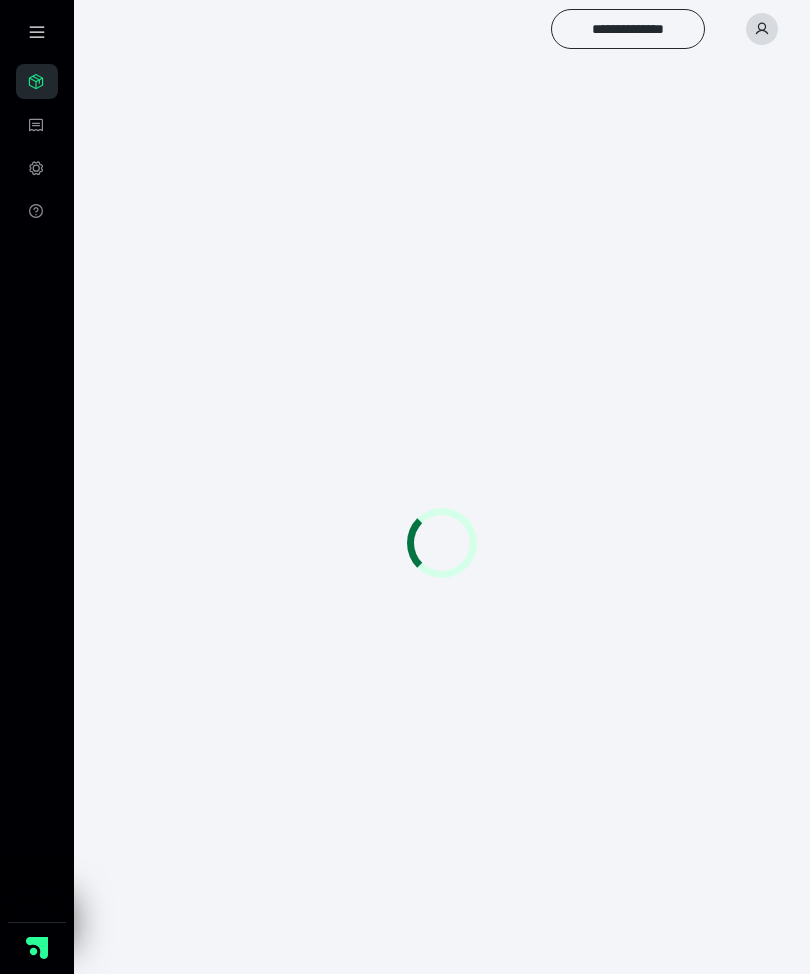 scroll, scrollTop: 0, scrollLeft: 0, axis: both 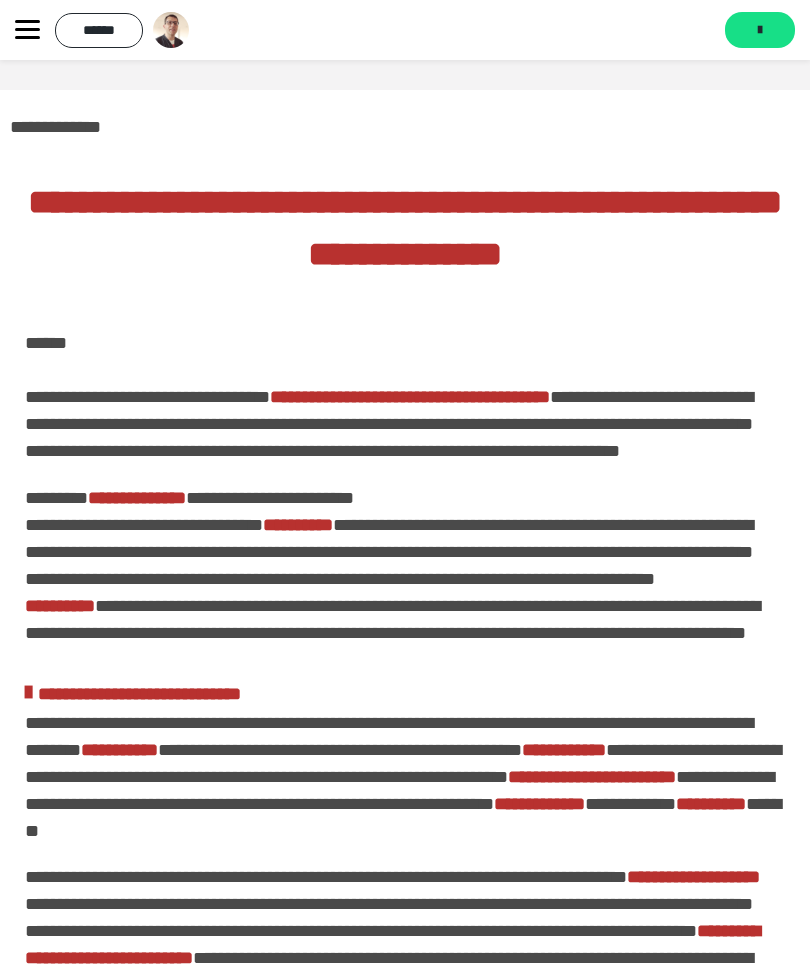 click on "*******" at bounding box center [760, 30] 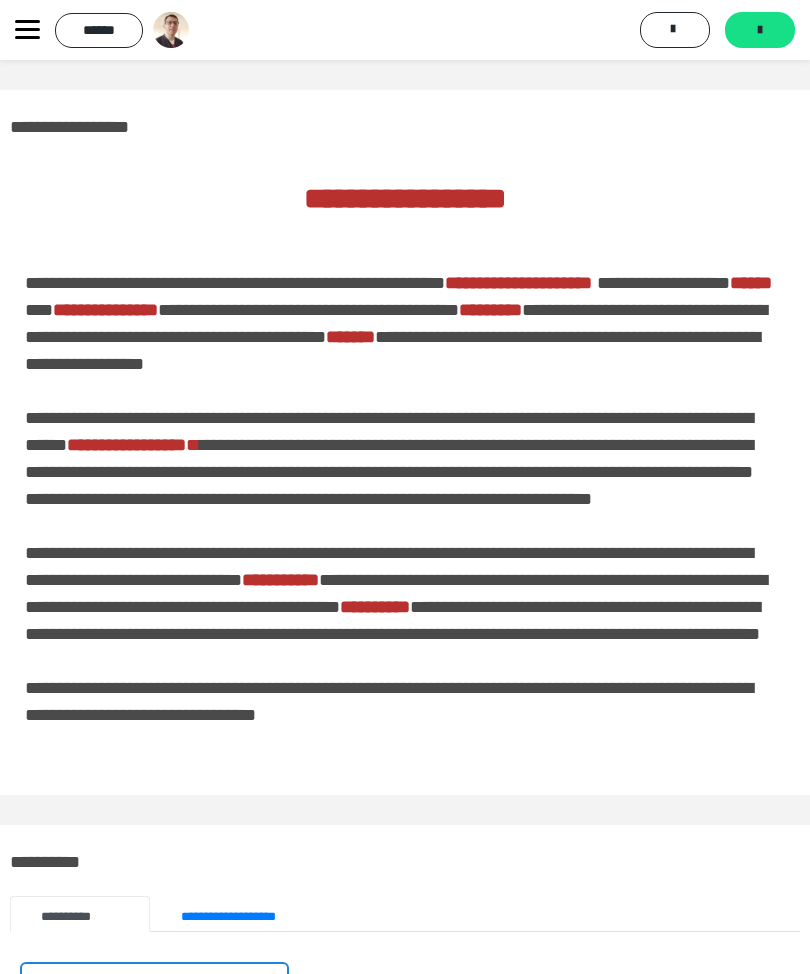 click on "*******" at bounding box center [760, 30] 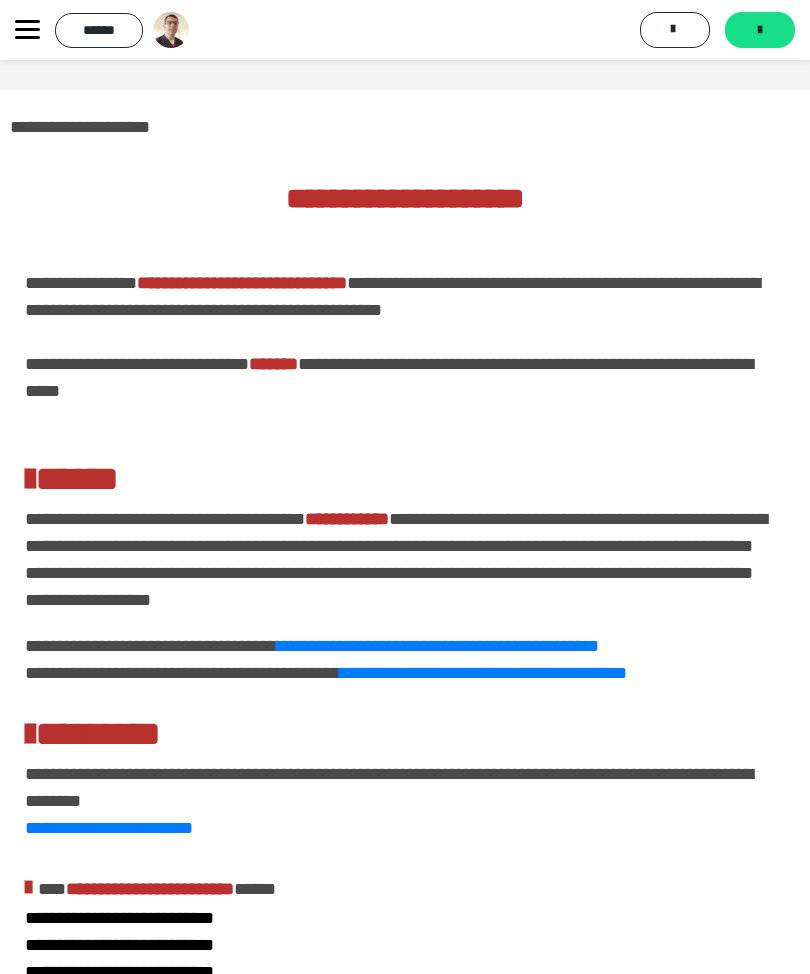 click on "*******" at bounding box center (760, 30) 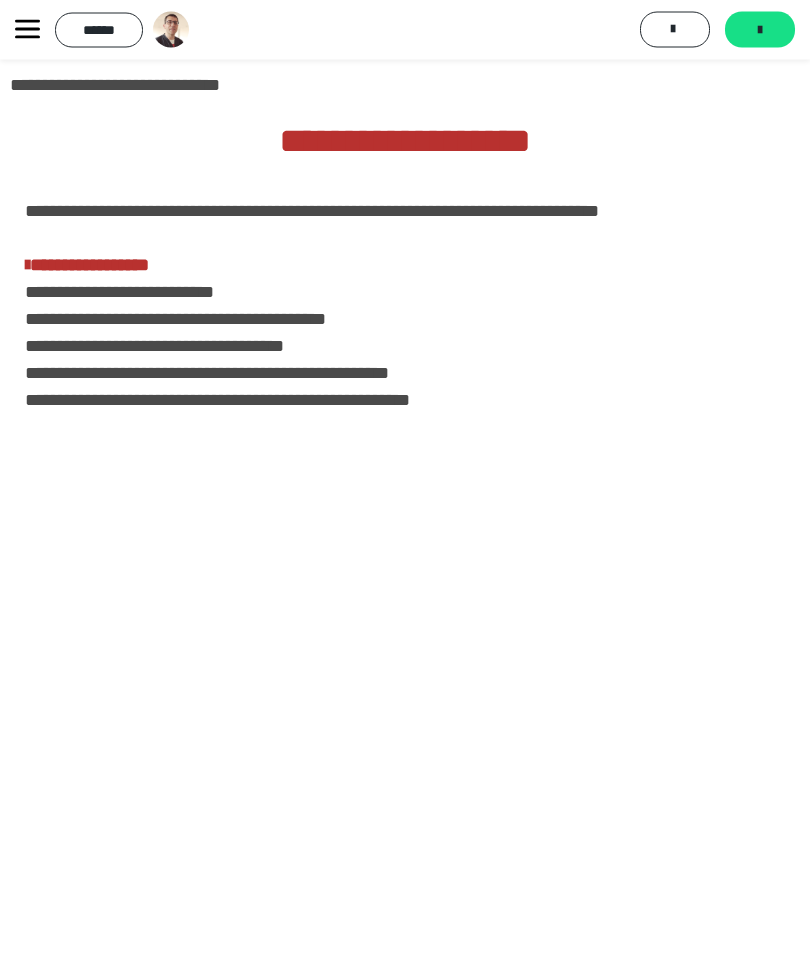 scroll, scrollTop: 0, scrollLeft: 0, axis: both 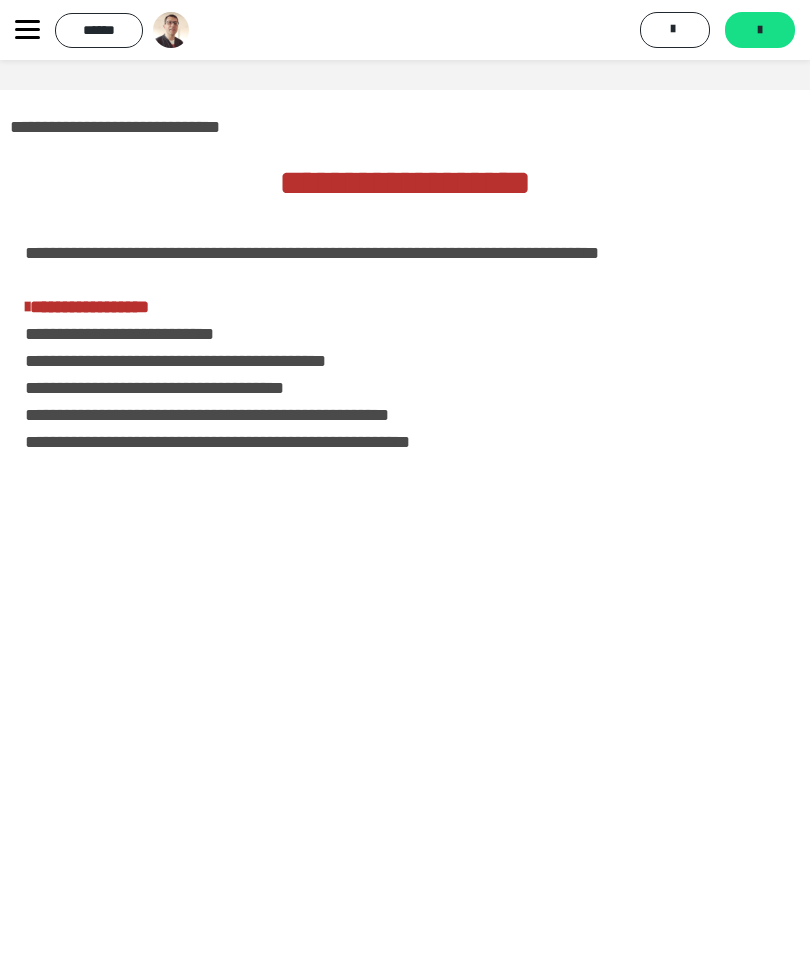 click 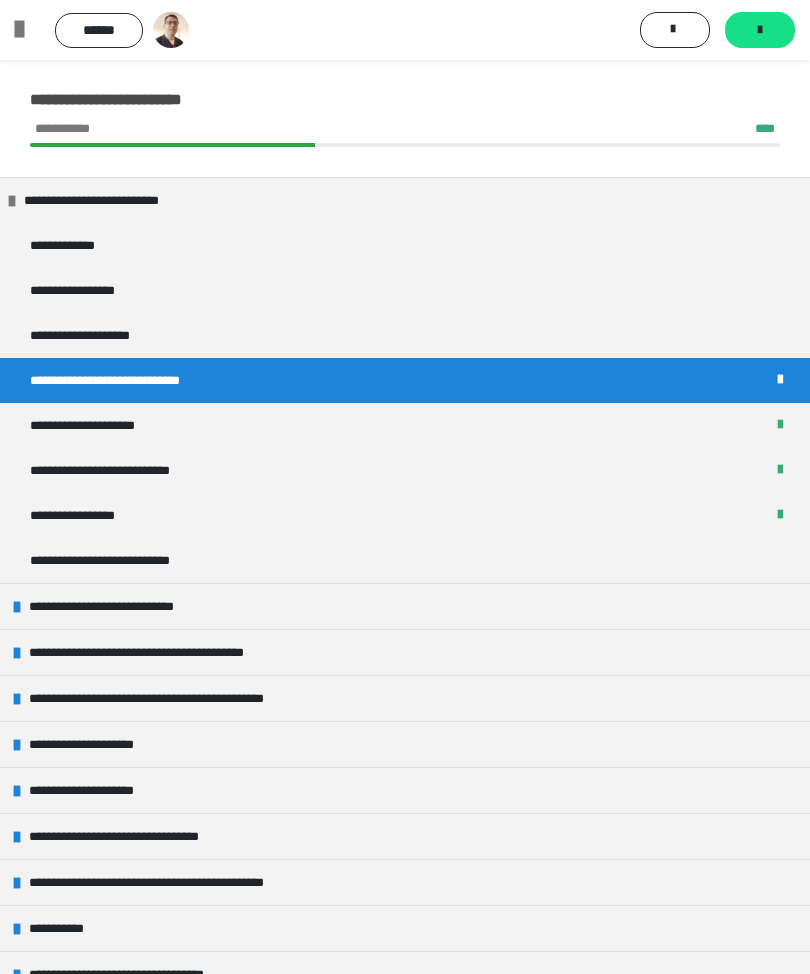 click at bounding box center (17, 653) 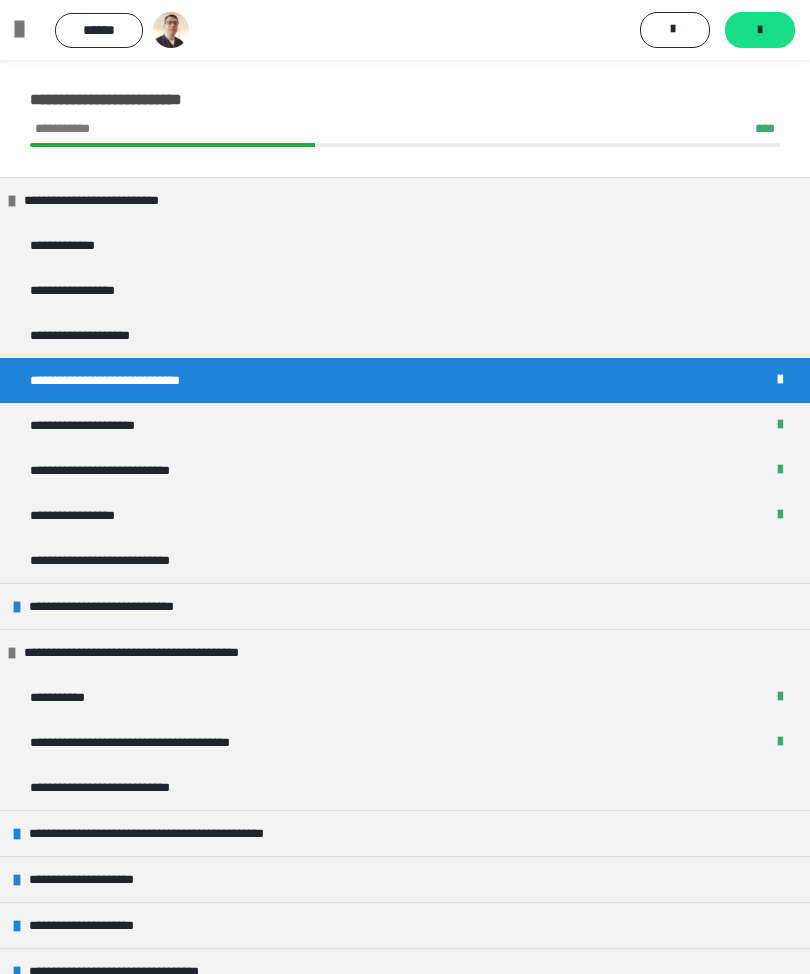 click on "**********" at bounding box center (167, 652) 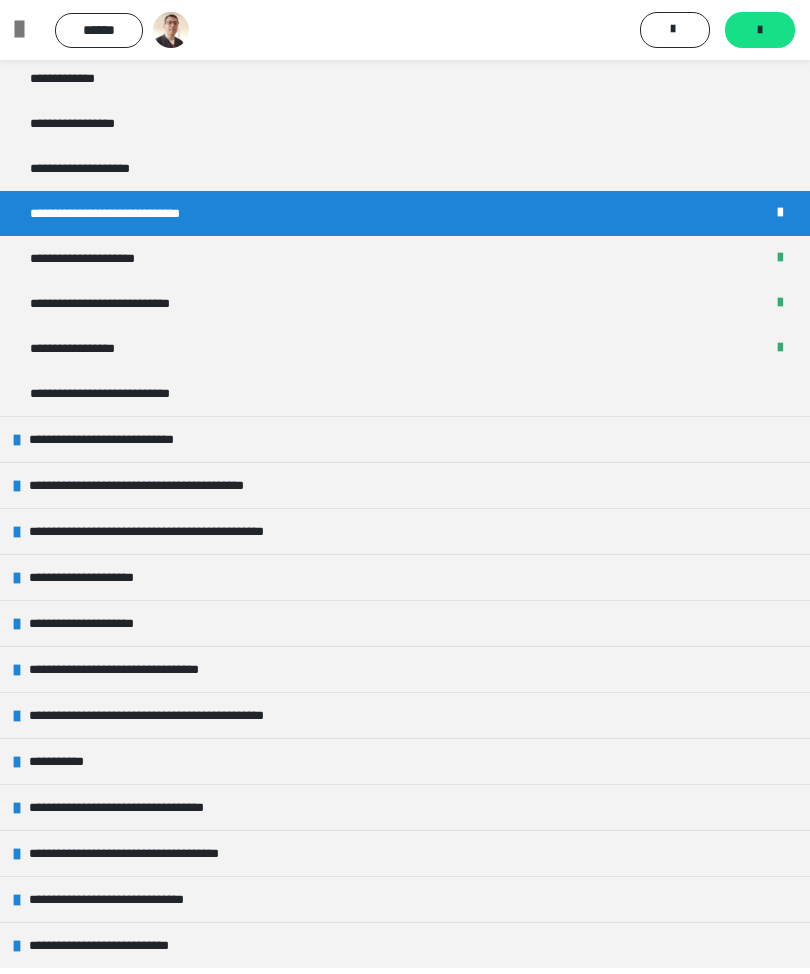 scroll, scrollTop: 166, scrollLeft: 0, axis: vertical 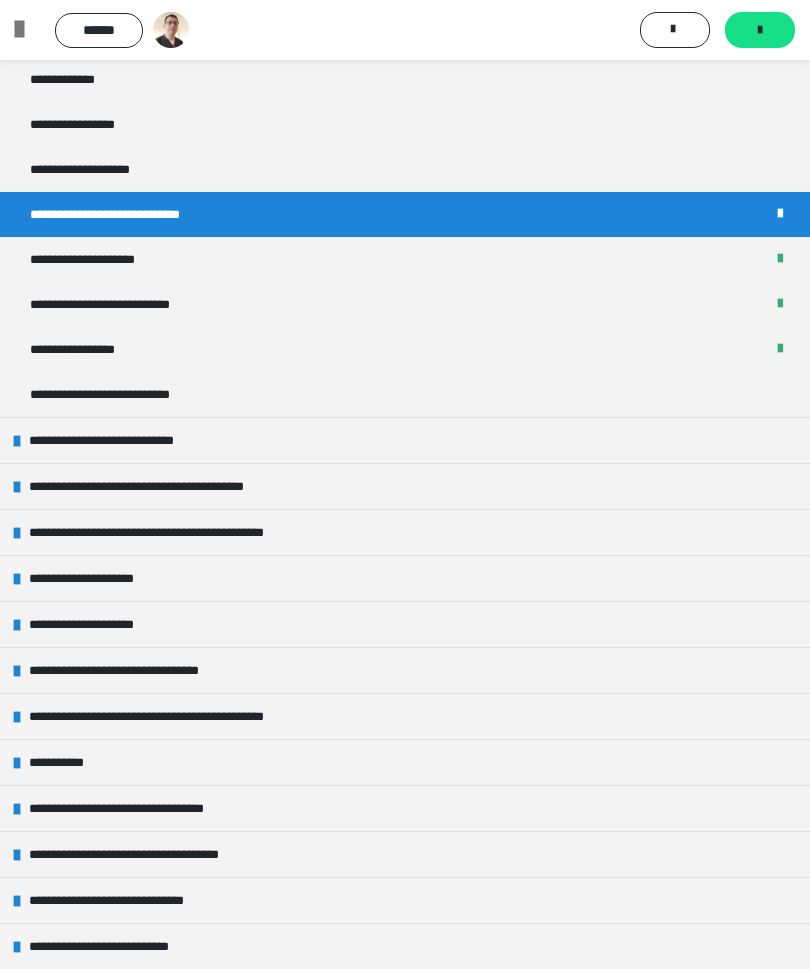 click at bounding box center [17, 579] 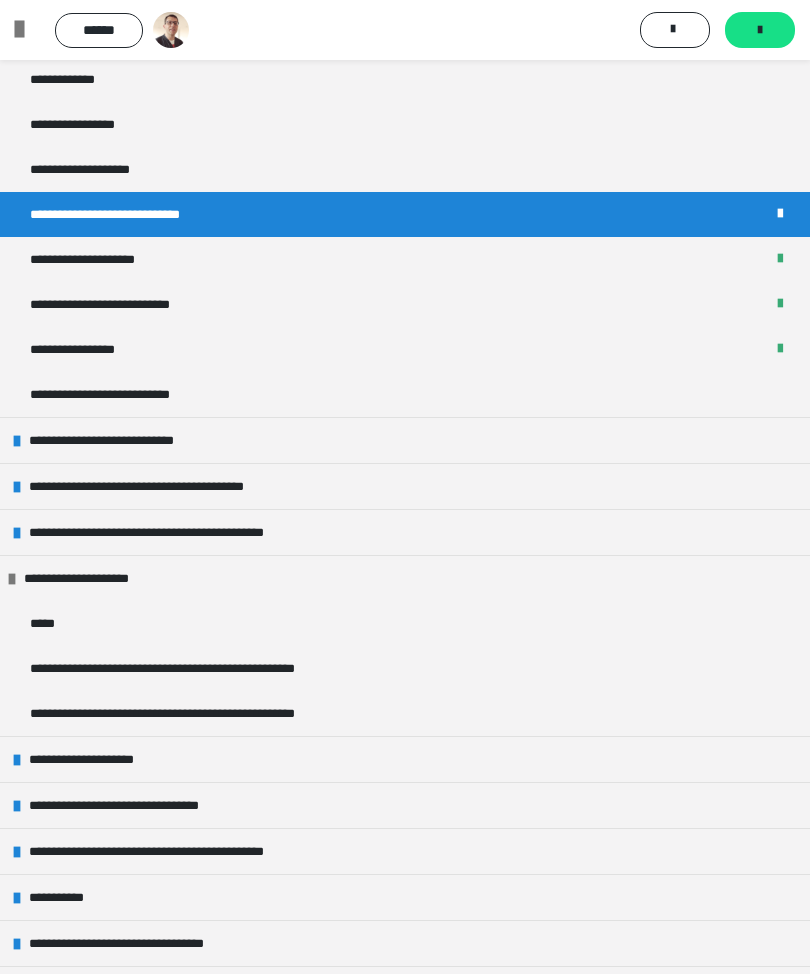 click on "**********" at bounding box center [405, 578] 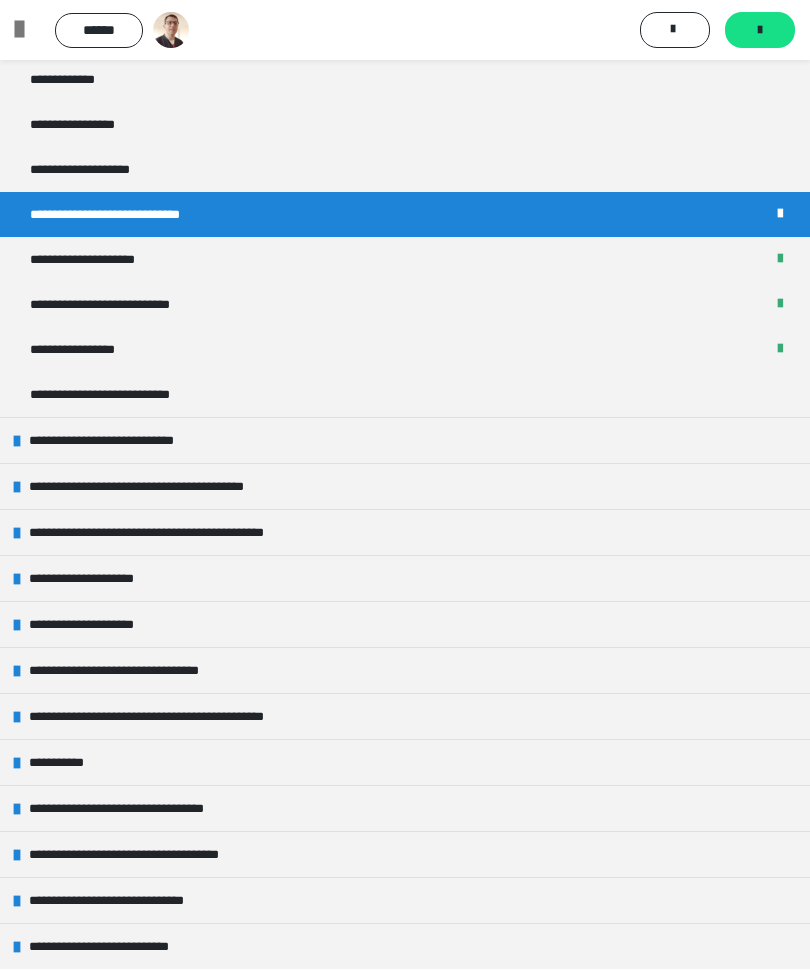 click on "**********" at bounding box center (122, 440) 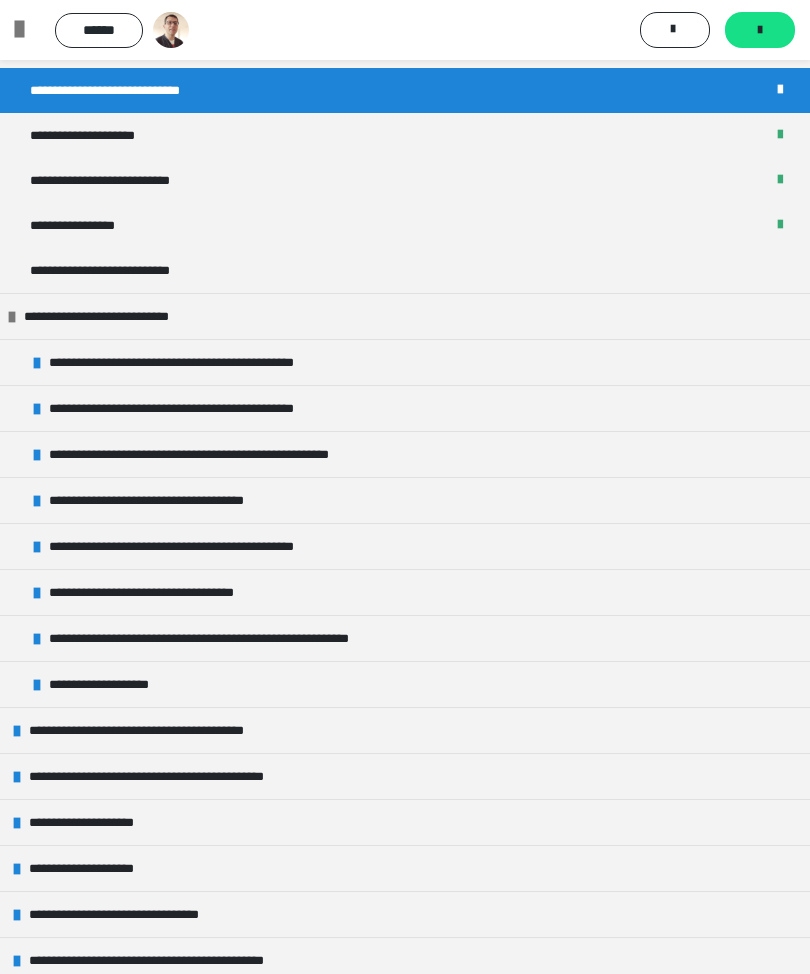 scroll, scrollTop: 292, scrollLeft: 0, axis: vertical 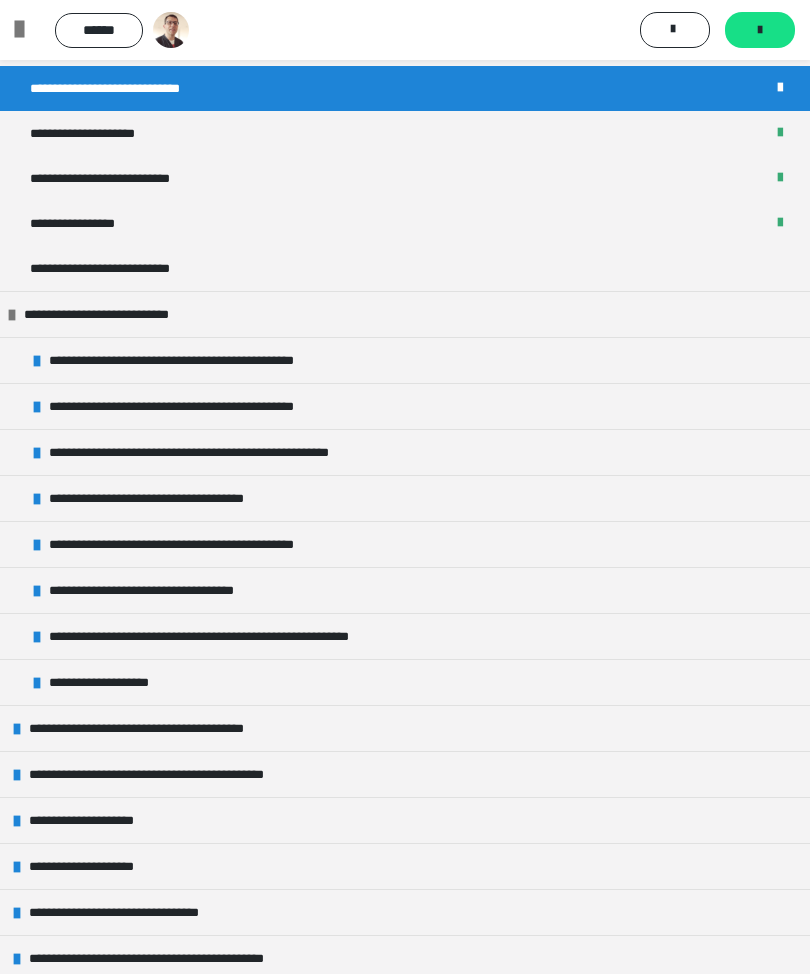 click on "**********" at bounding box center (116, 682) 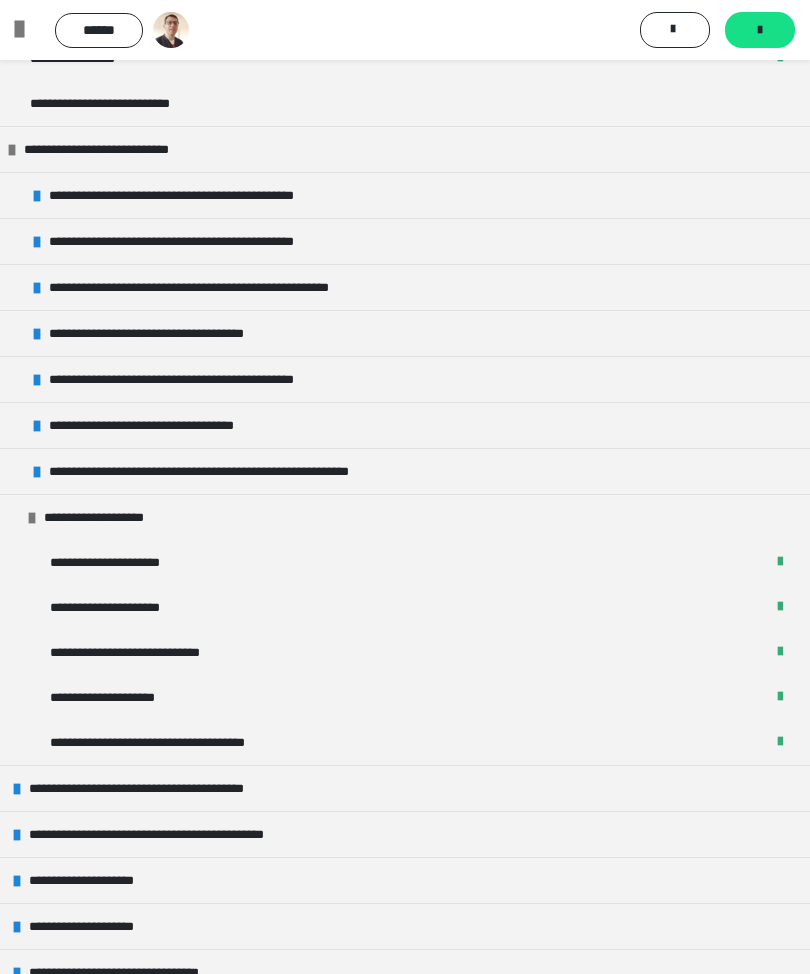 scroll, scrollTop: 458, scrollLeft: 0, axis: vertical 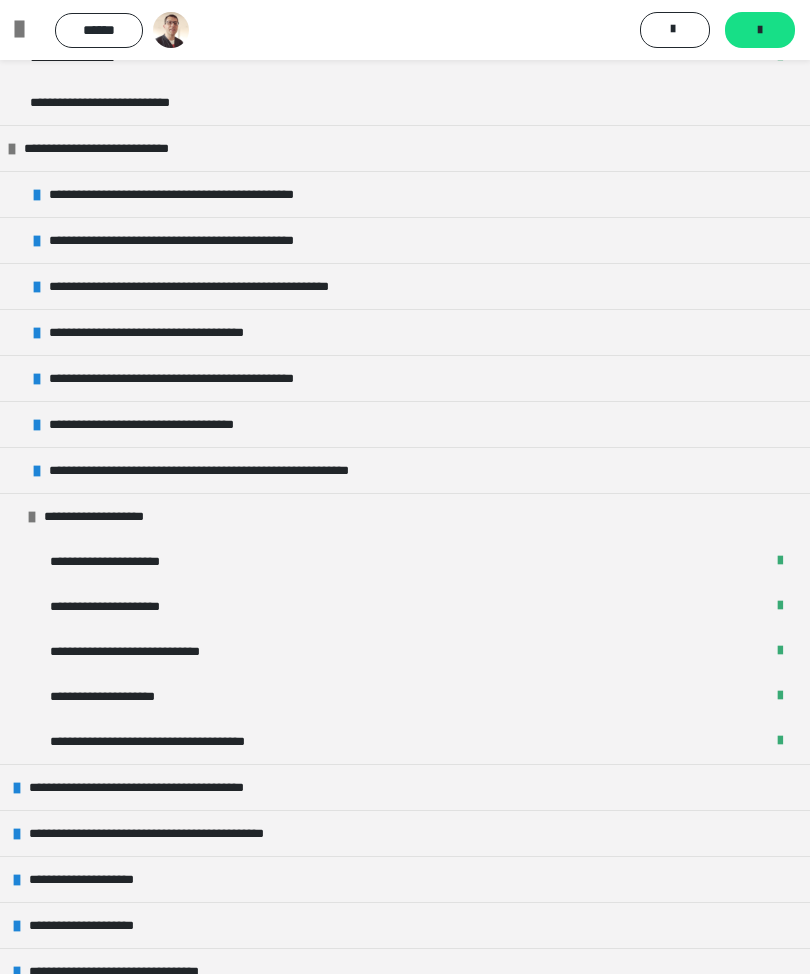 click on "**********" at bounding box center [111, 516] 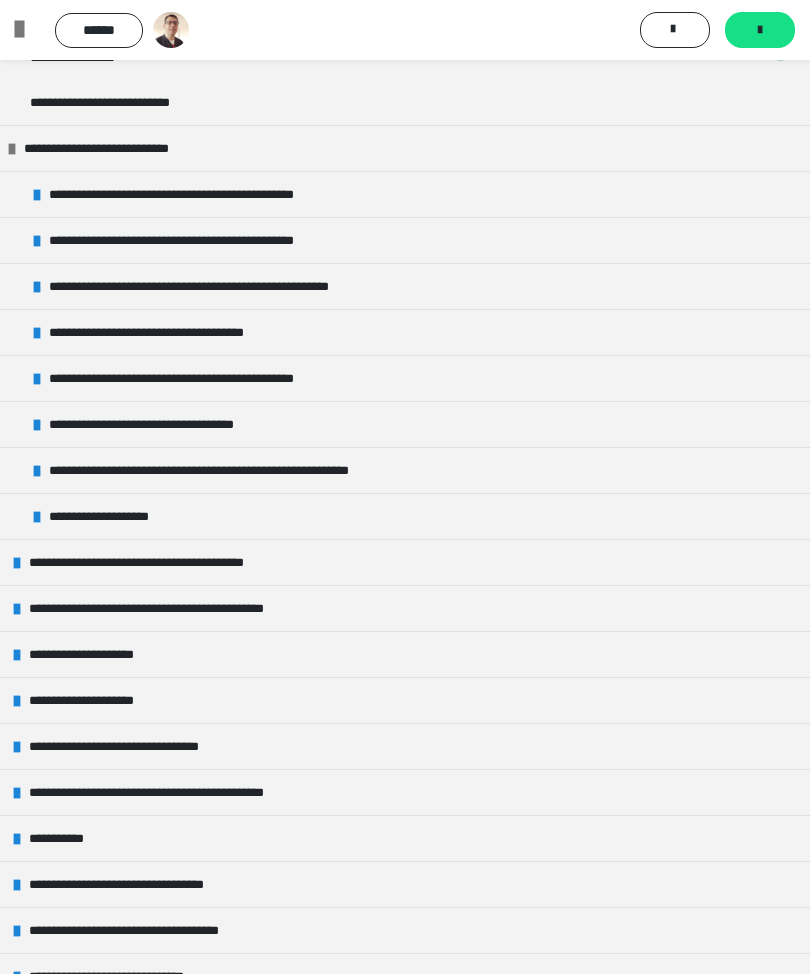 scroll, scrollTop: 0, scrollLeft: 10, axis: horizontal 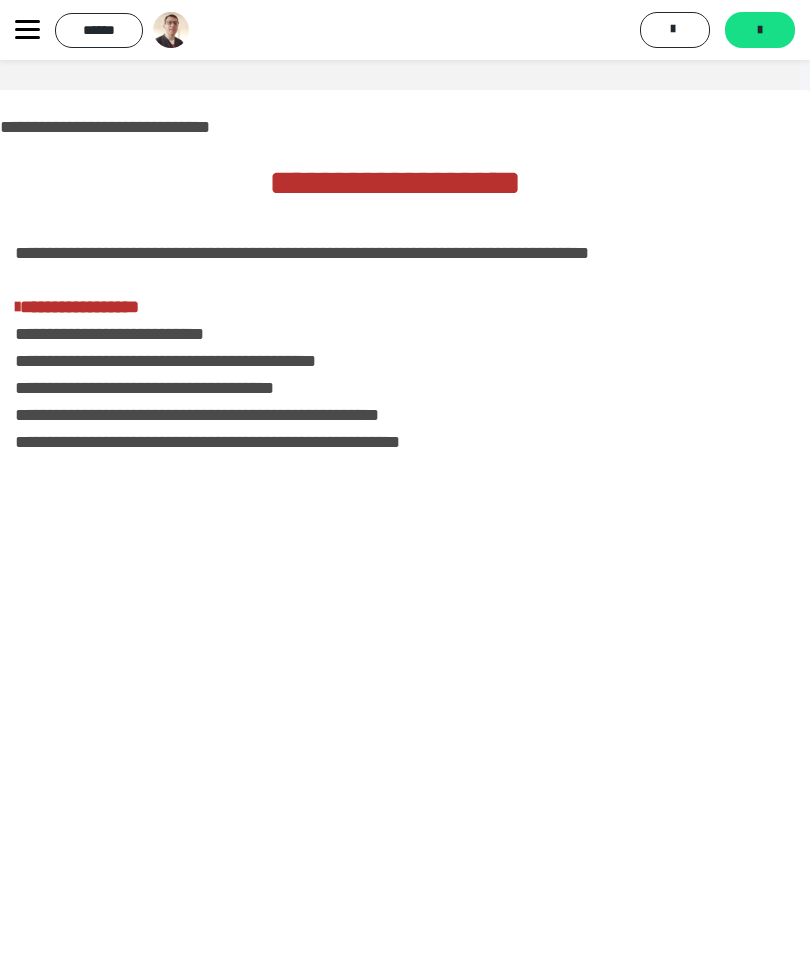 click on "*******" at bounding box center [760, 30] 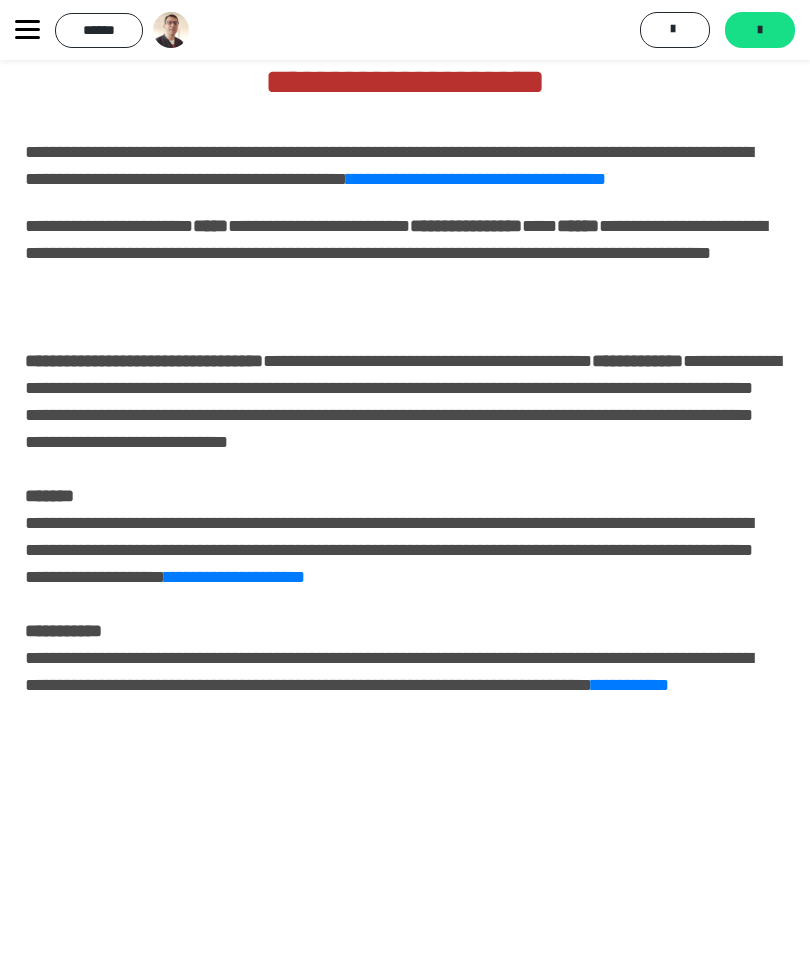 scroll, scrollTop: 0, scrollLeft: 0, axis: both 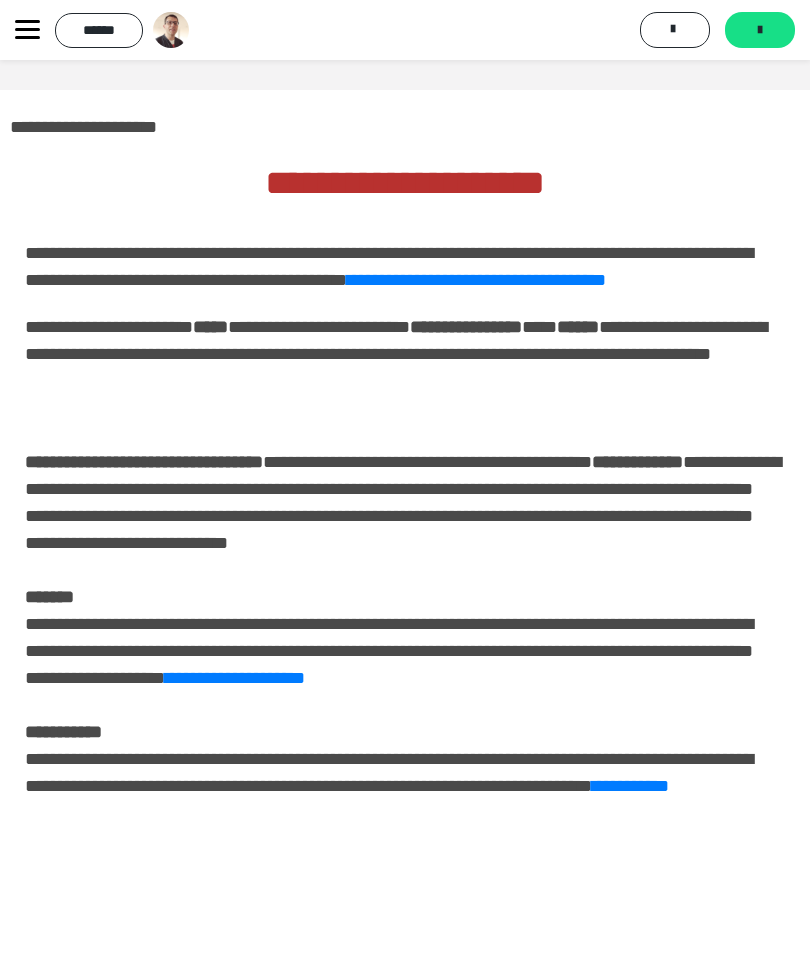 click 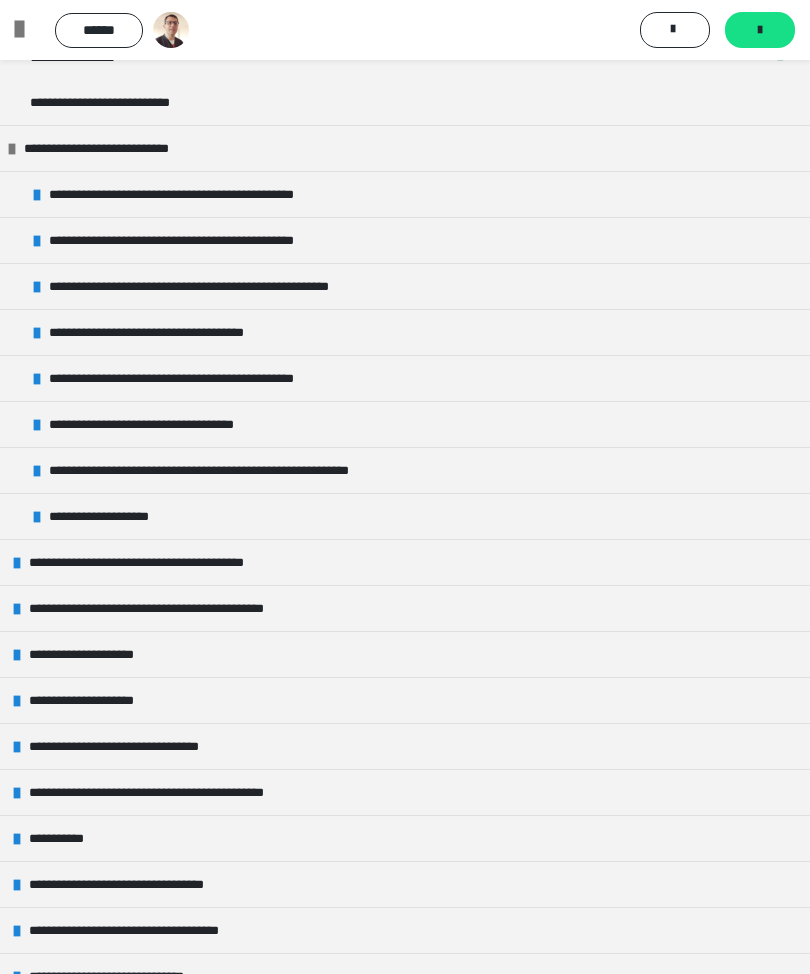 click at bounding box center (37, 195) 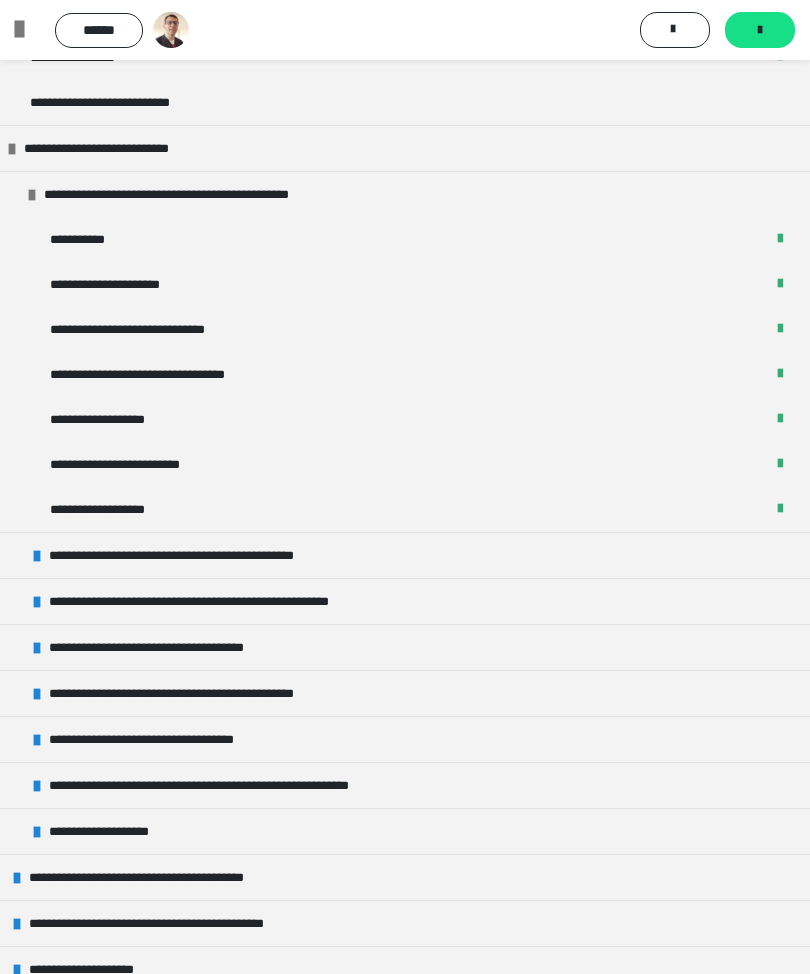 click on "**********" at bounding box center [173, 374] 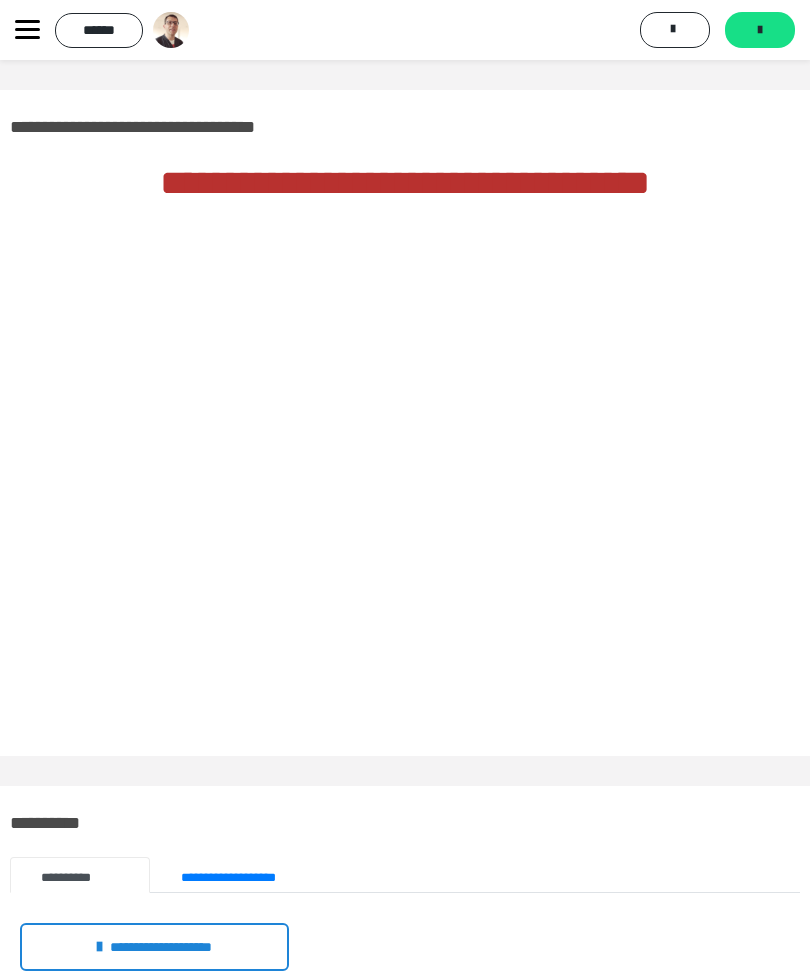 click on "*******" at bounding box center [760, 30] 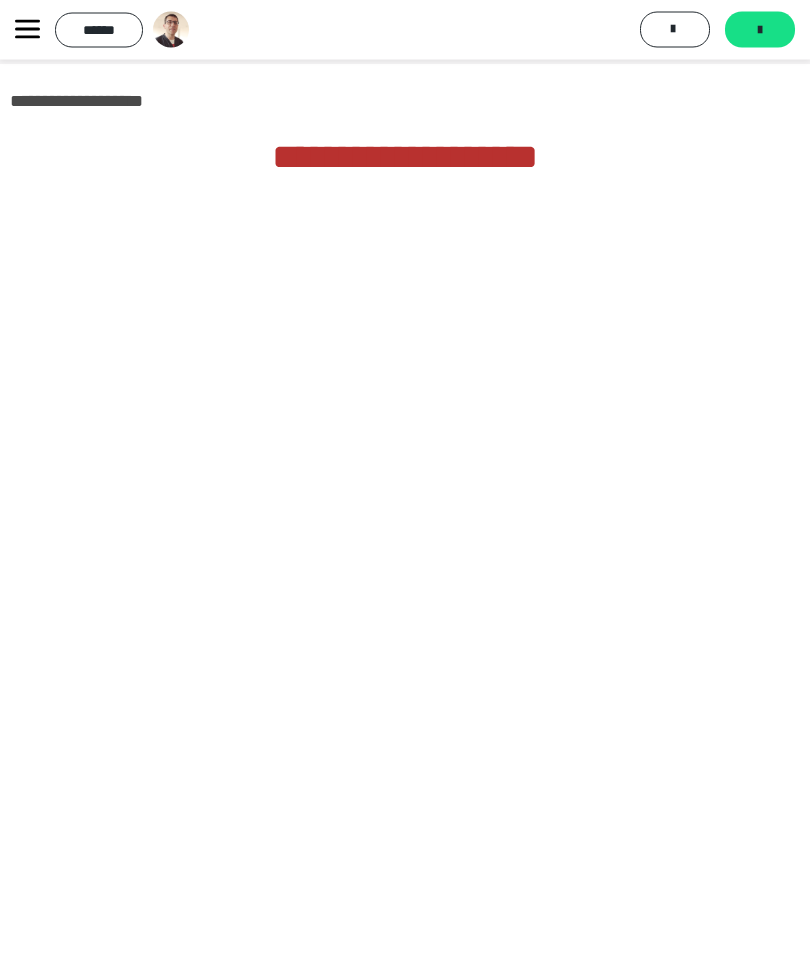 scroll, scrollTop: 0, scrollLeft: 0, axis: both 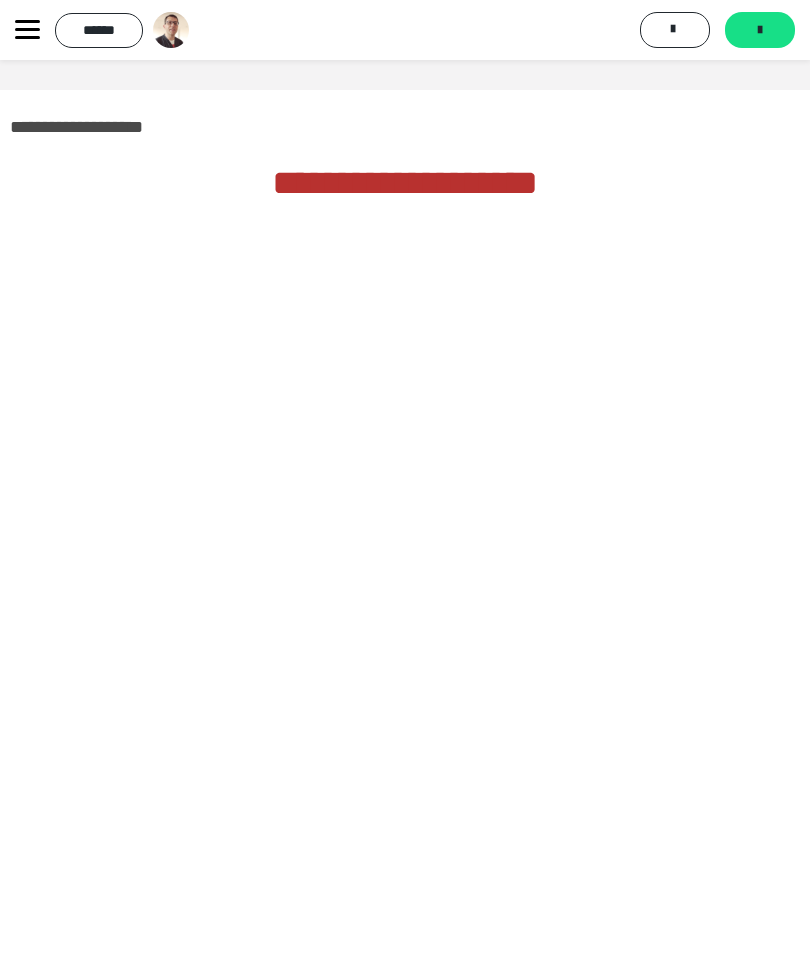 click on "*******" at bounding box center [760, 30] 